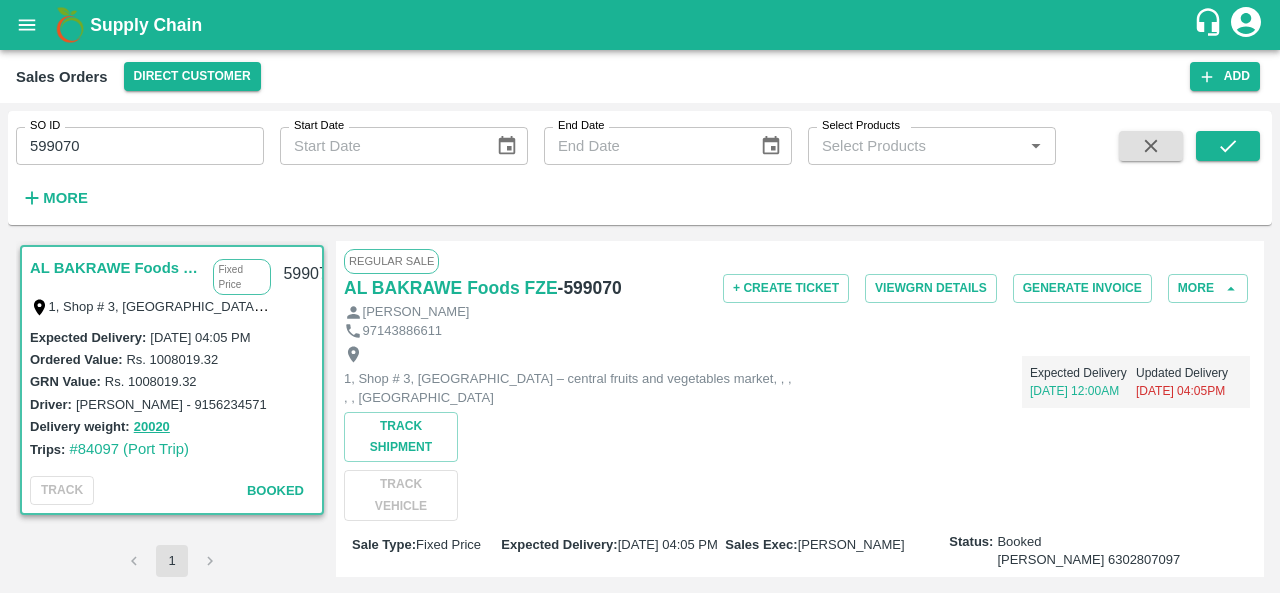 scroll, scrollTop: 0, scrollLeft: 0, axis: both 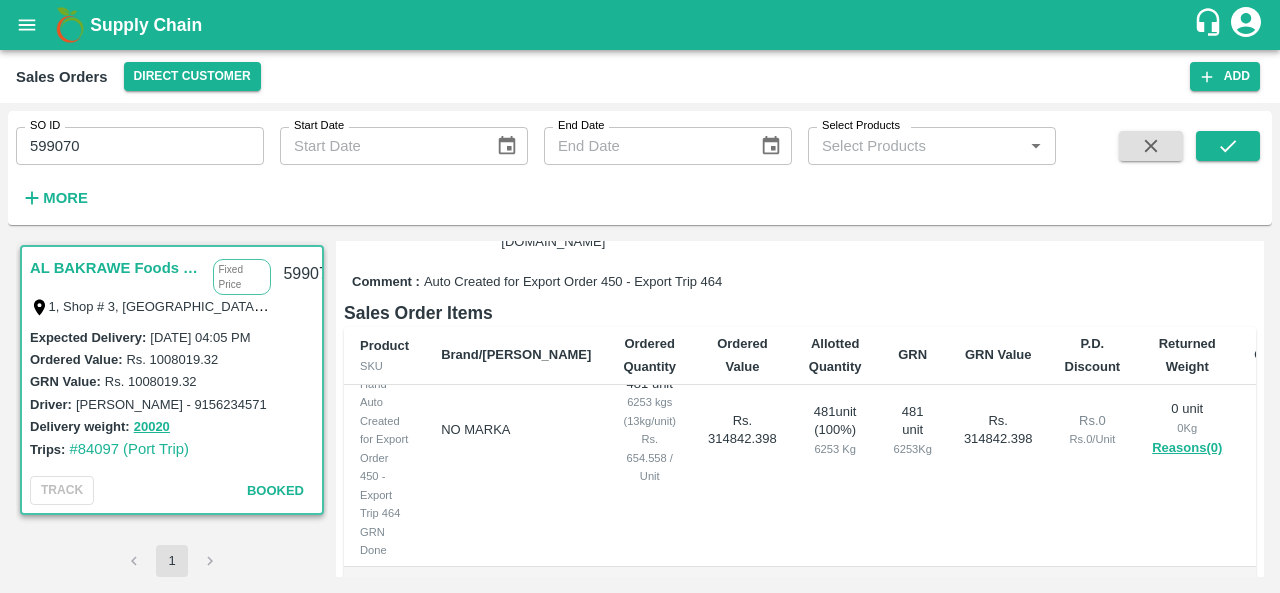 click on "SO ID 599070 SO ID Start Date Start Date End Date End Date Select Products Select Products   * More" at bounding box center [640, 168] 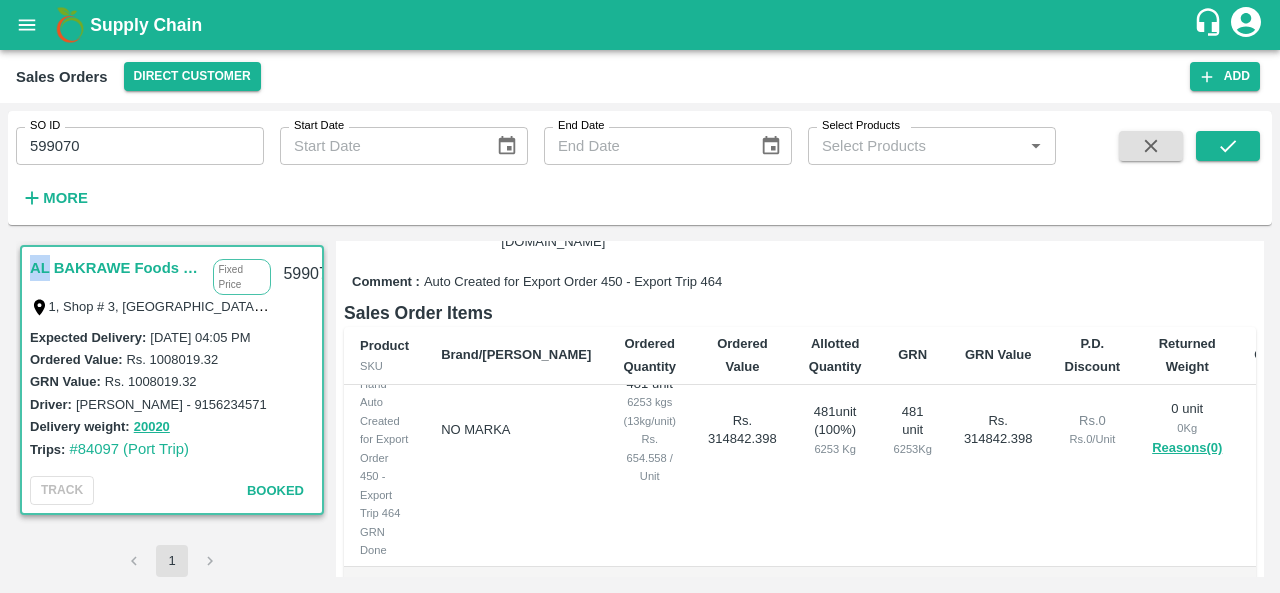 click on "SO ID 599070 SO ID Start Date Start Date End Date End Date Select Products Select Products   * More" at bounding box center [640, 168] 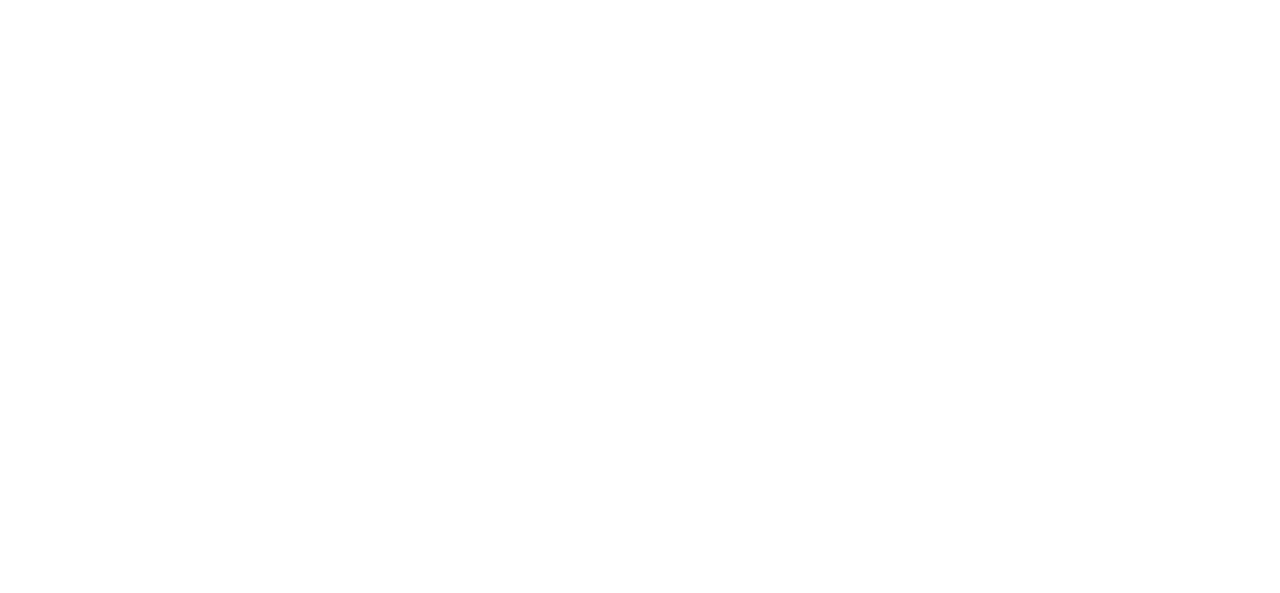scroll, scrollTop: 0, scrollLeft: 0, axis: both 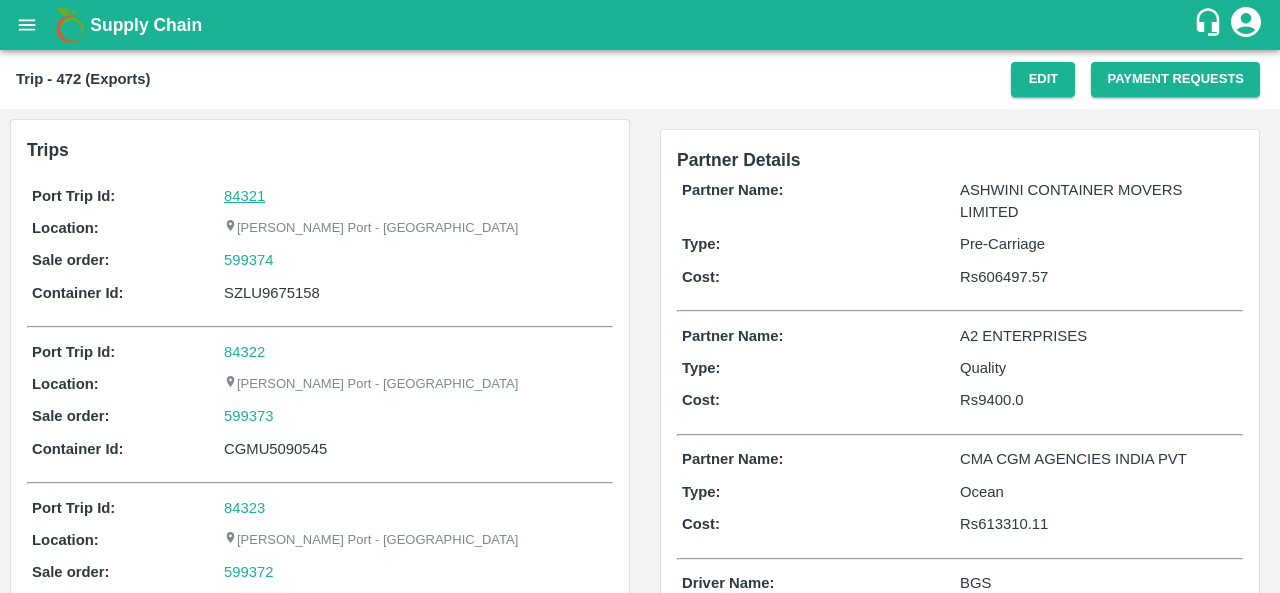 click on "84321" at bounding box center (244, 196) 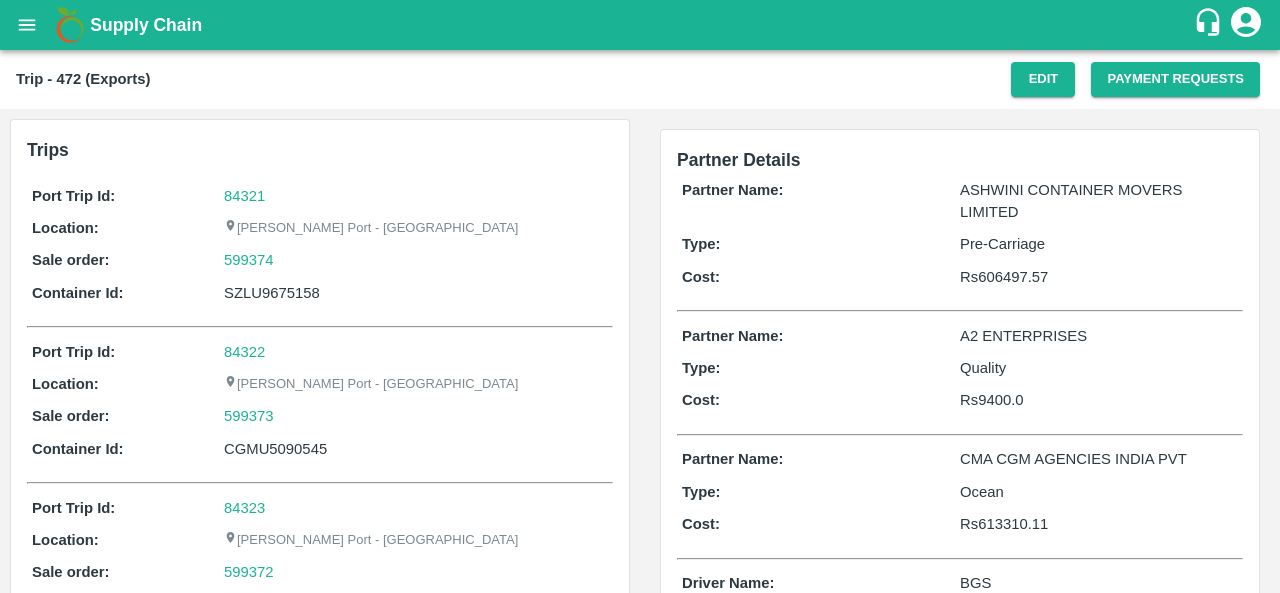 click on "599374" at bounding box center (416, 260) 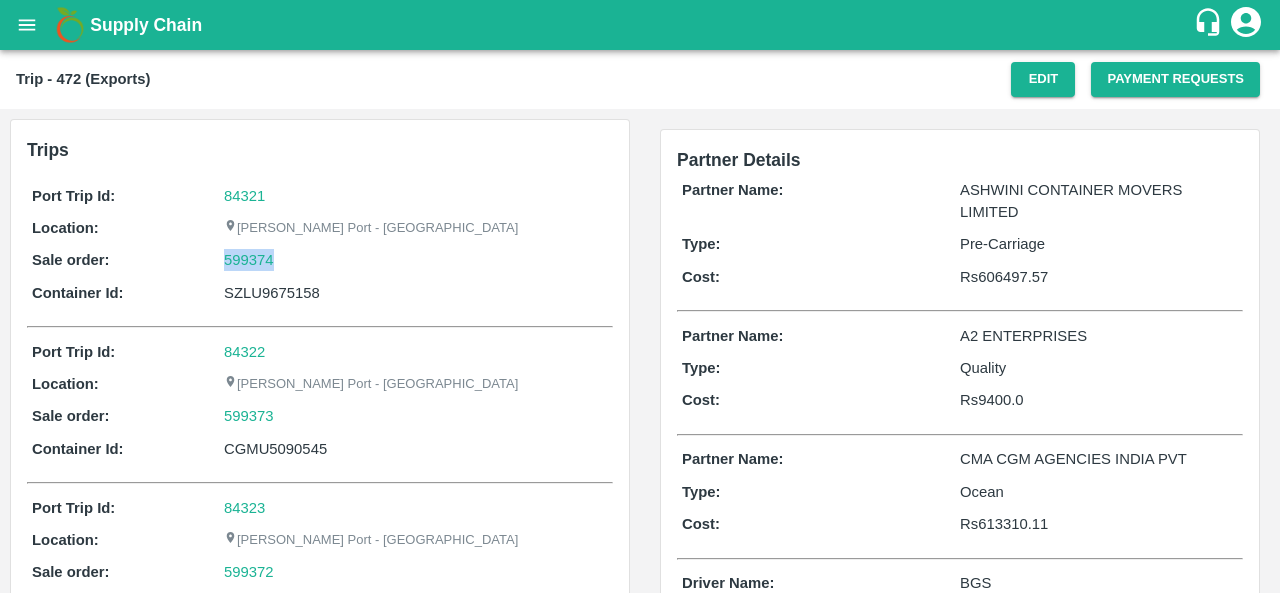copy on "599374" 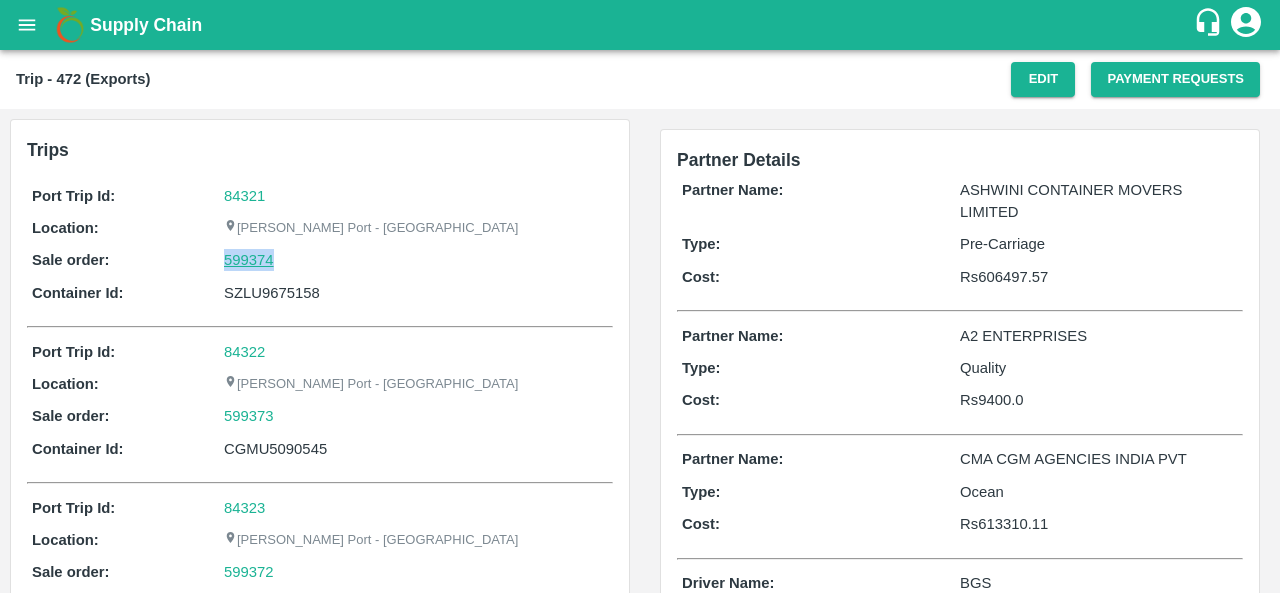 drag, startPoint x: 288, startPoint y: 264, endPoint x: 244, endPoint y: 256, distance: 44.72136 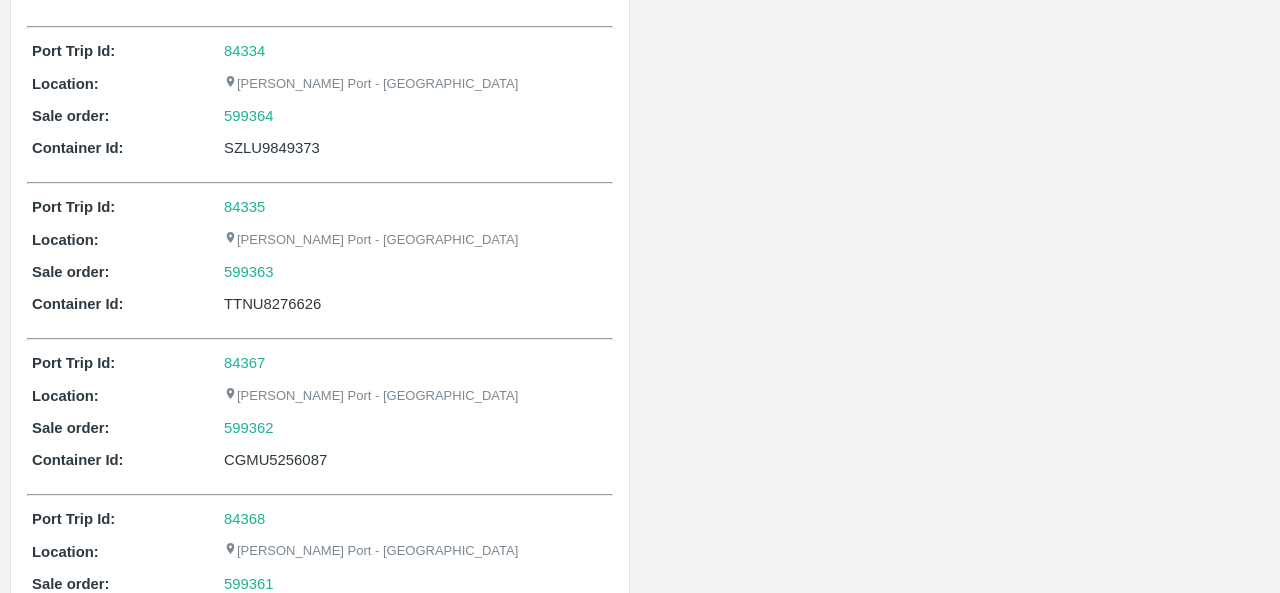 scroll, scrollTop: 1934, scrollLeft: 0, axis: vertical 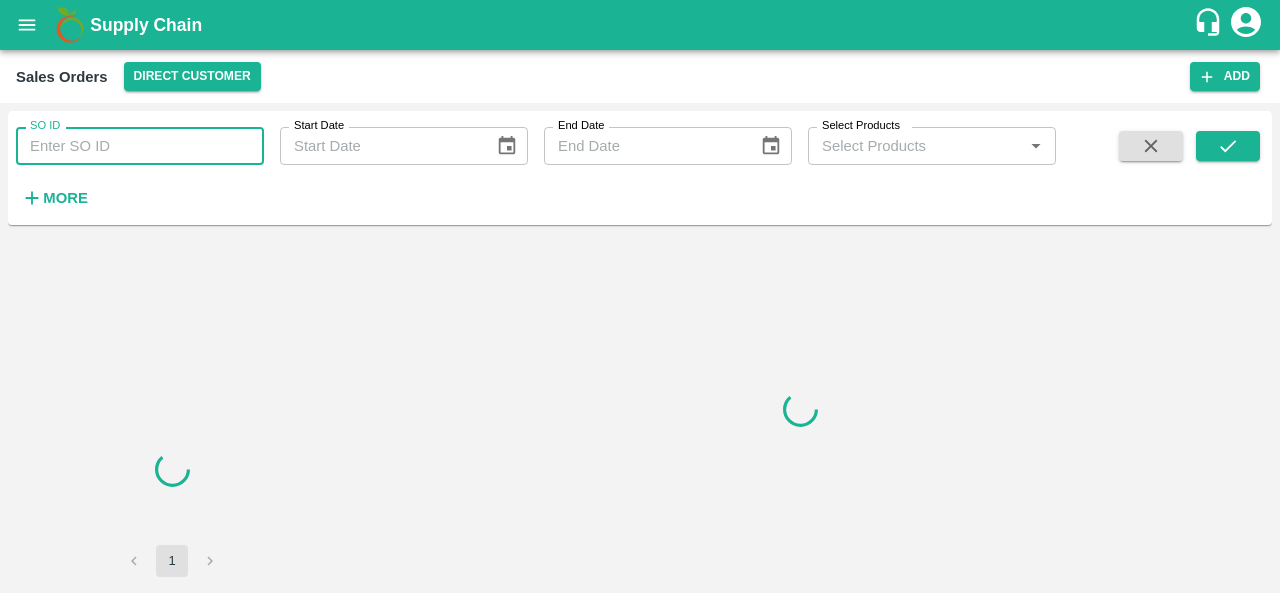click on "SO ID" at bounding box center (140, 146) 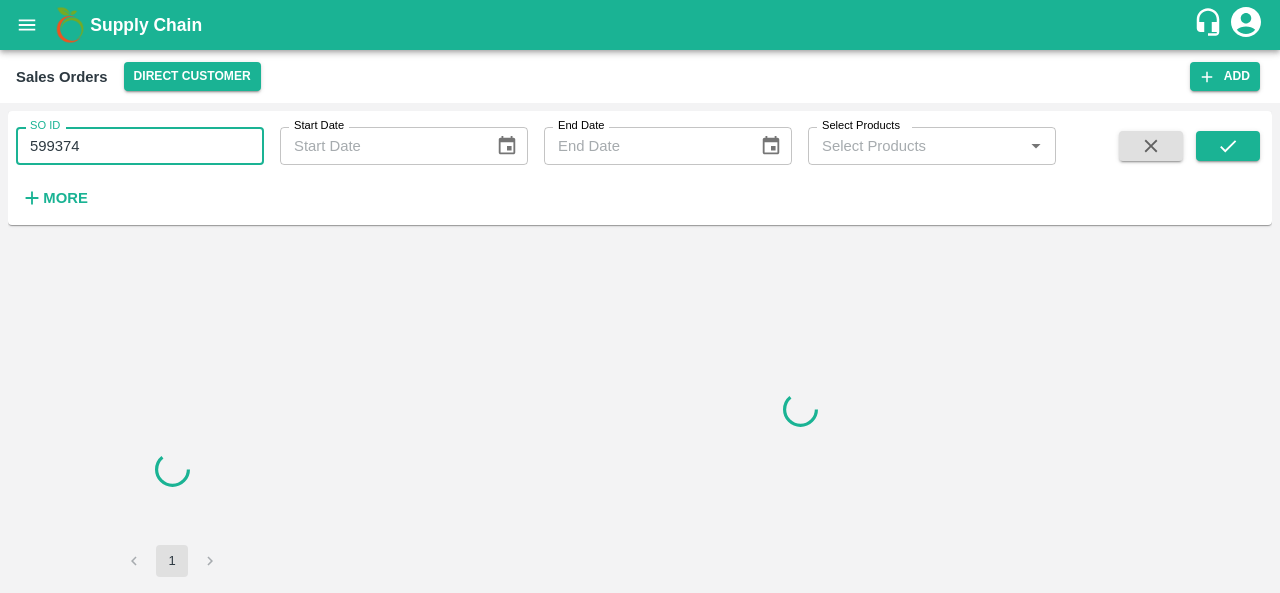 click on "599374" at bounding box center (140, 146) 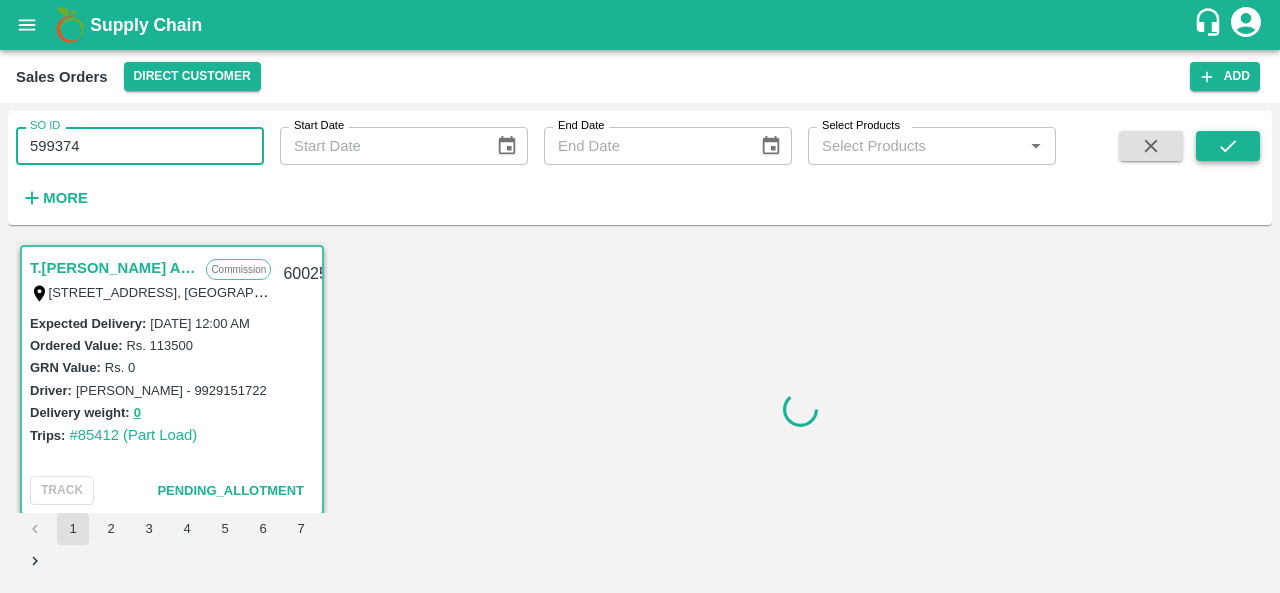 type on "599374" 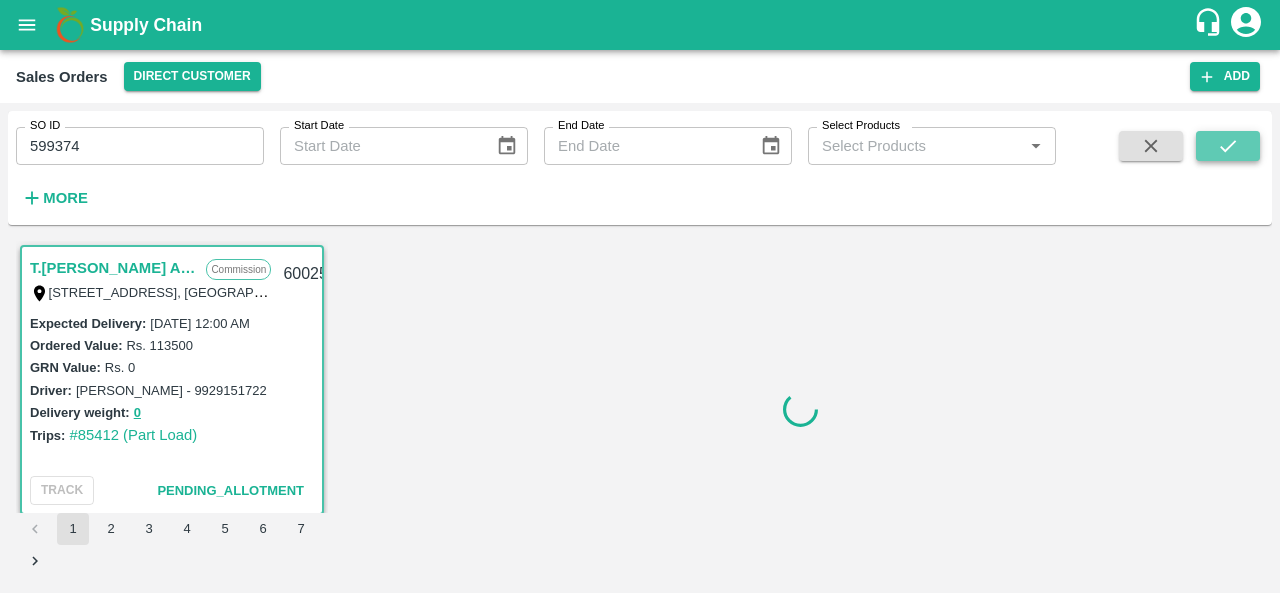 click at bounding box center [1228, 146] 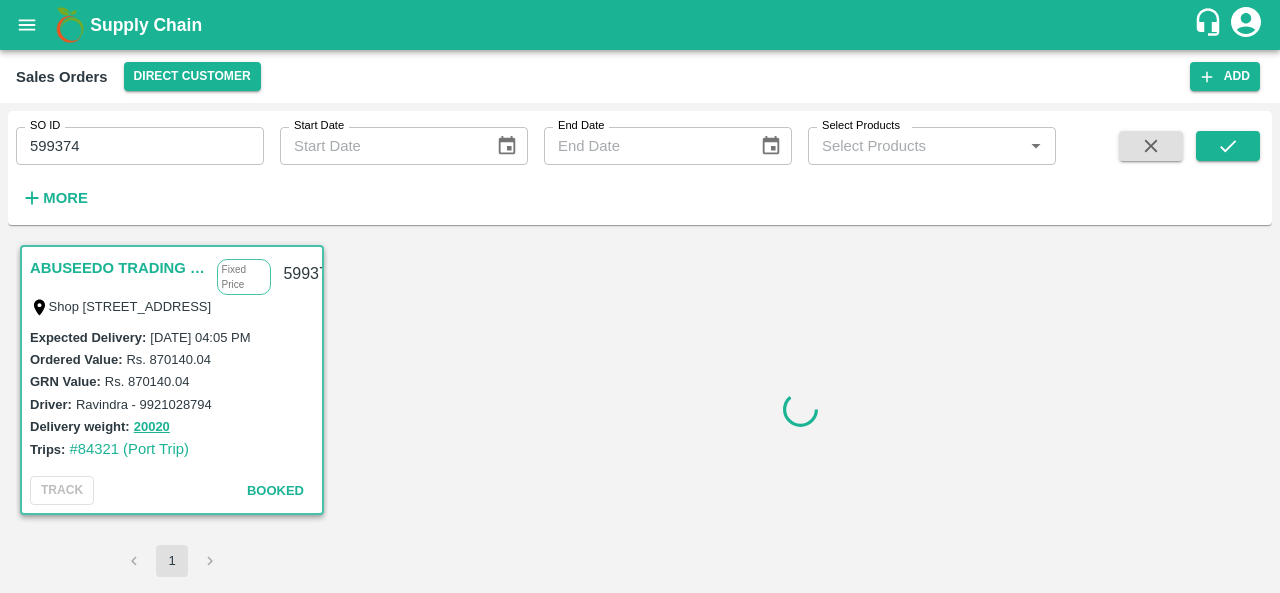 type 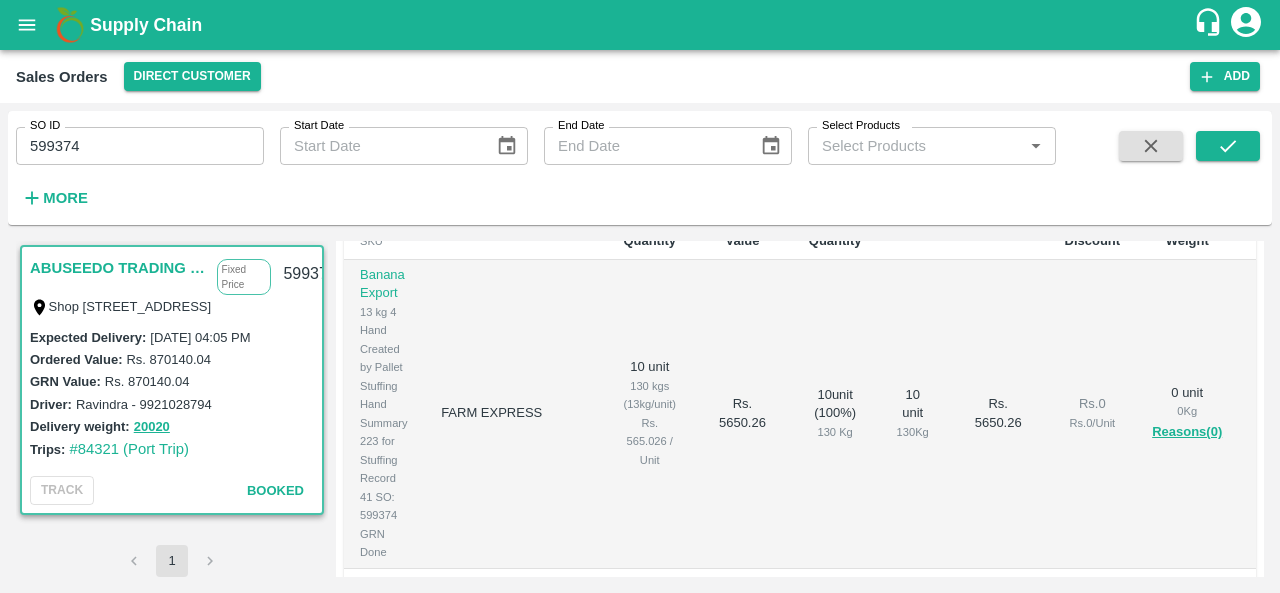 scroll, scrollTop: 427, scrollLeft: 0, axis: vertical 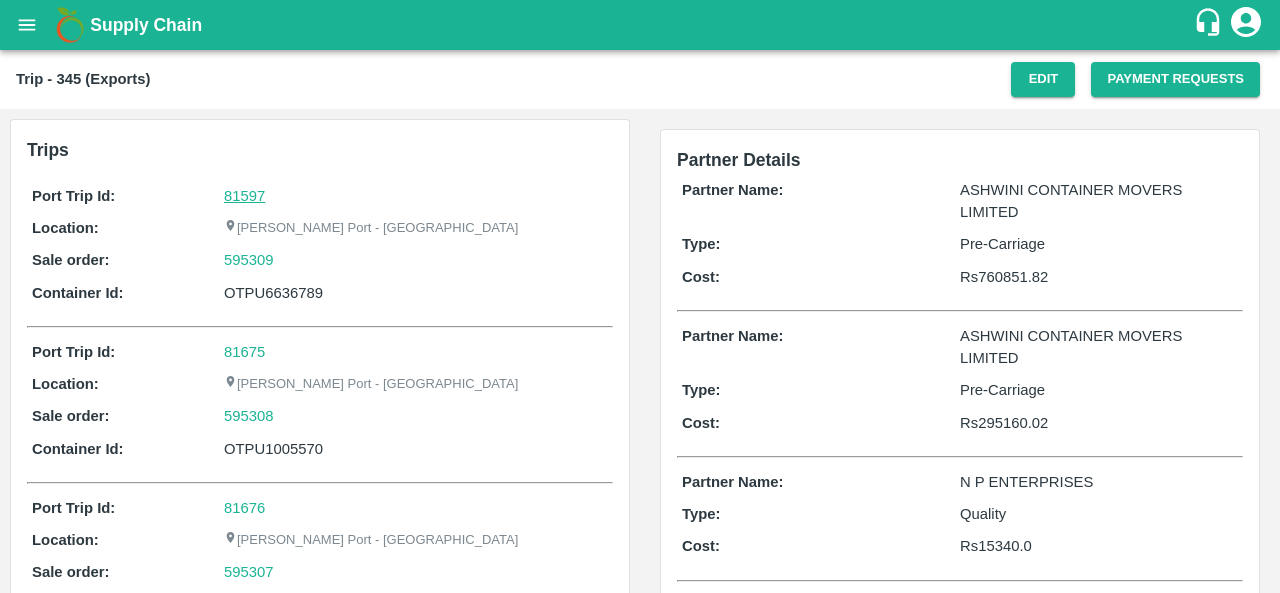 click on "81597" at bounding box center (244, 196) 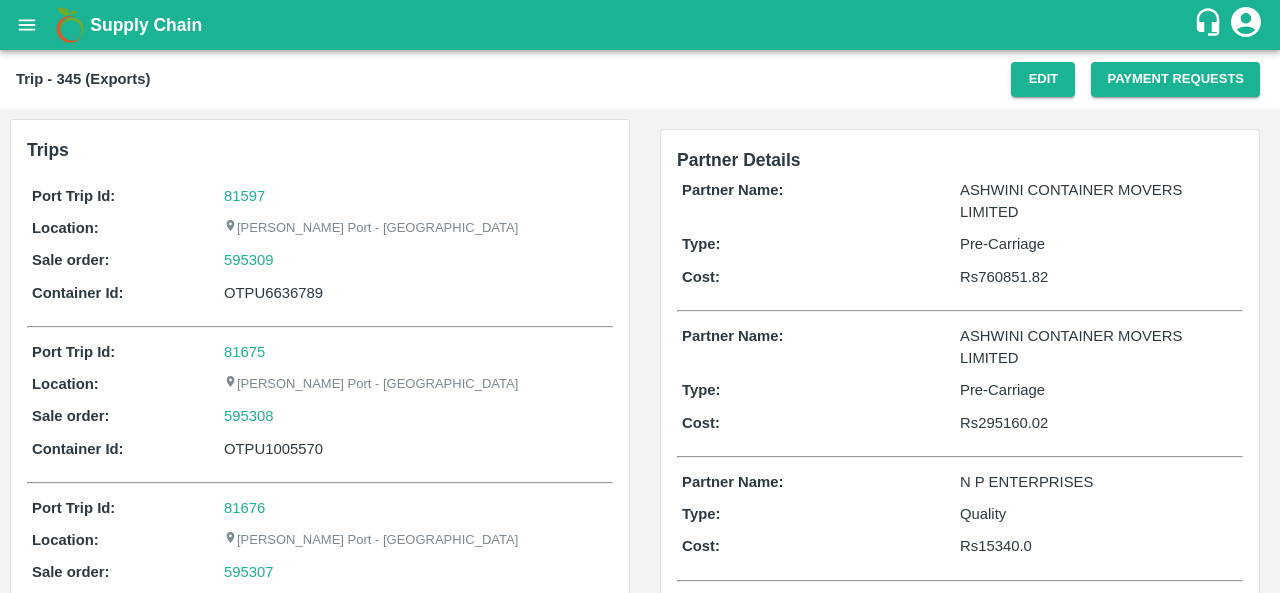 click on "595309" at bounding box center [416, 260] 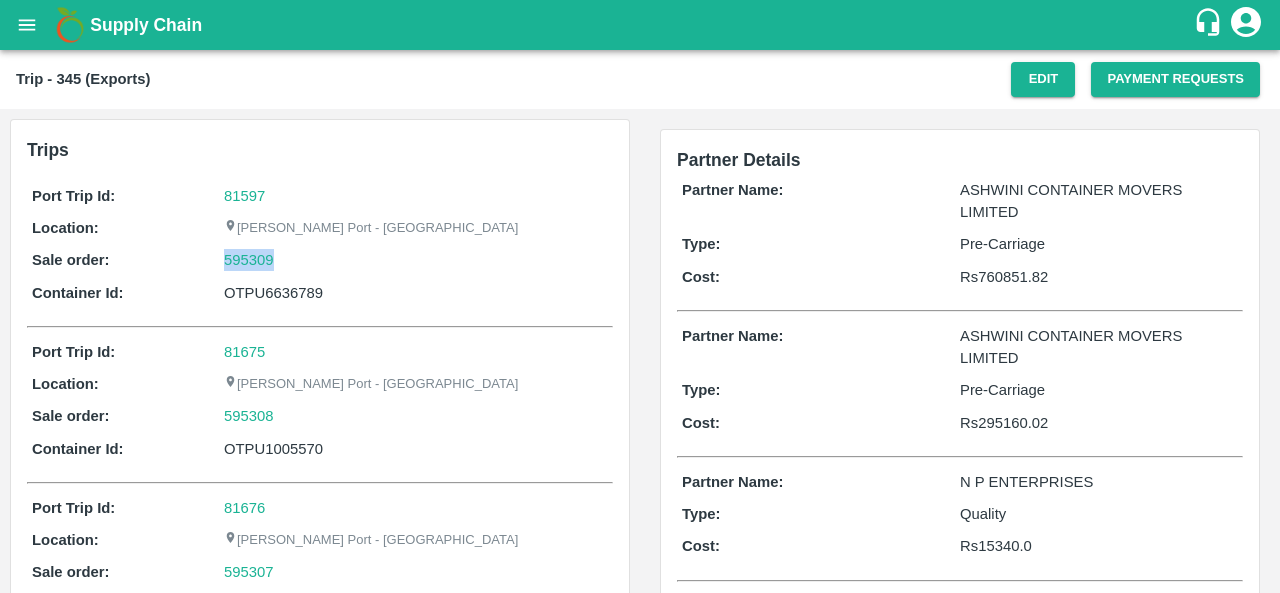 copy on "595309" 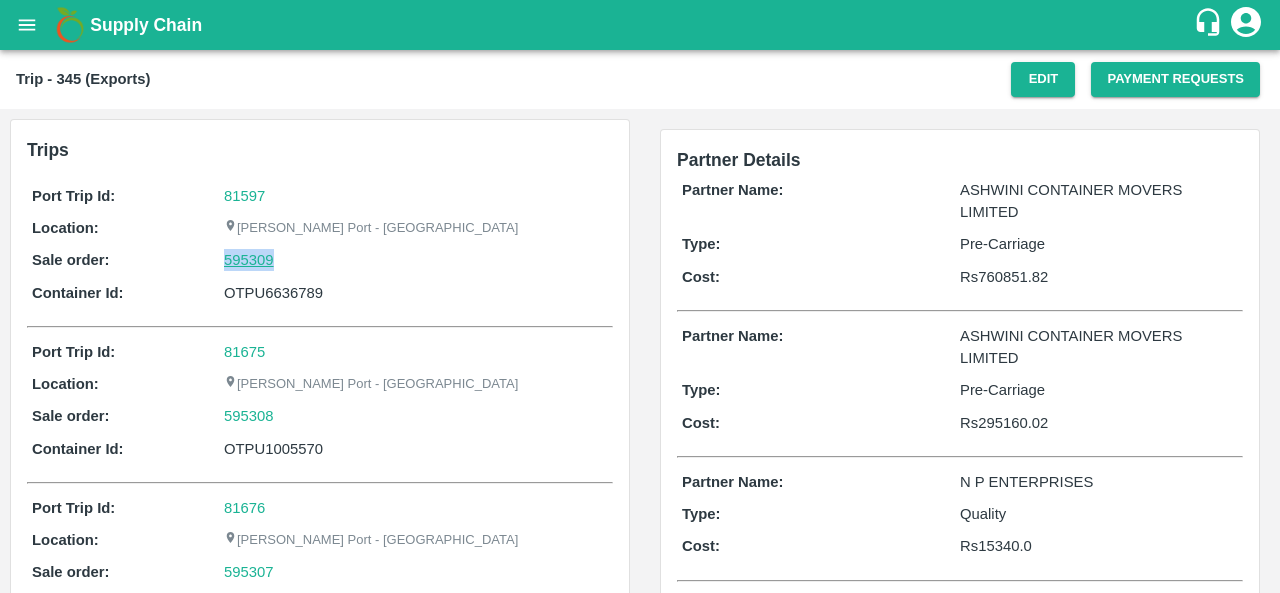 drag, startPoint x: 288, startPoint y: 269, endPoint x: 239, endPoint y: 264, distance: 49.25444 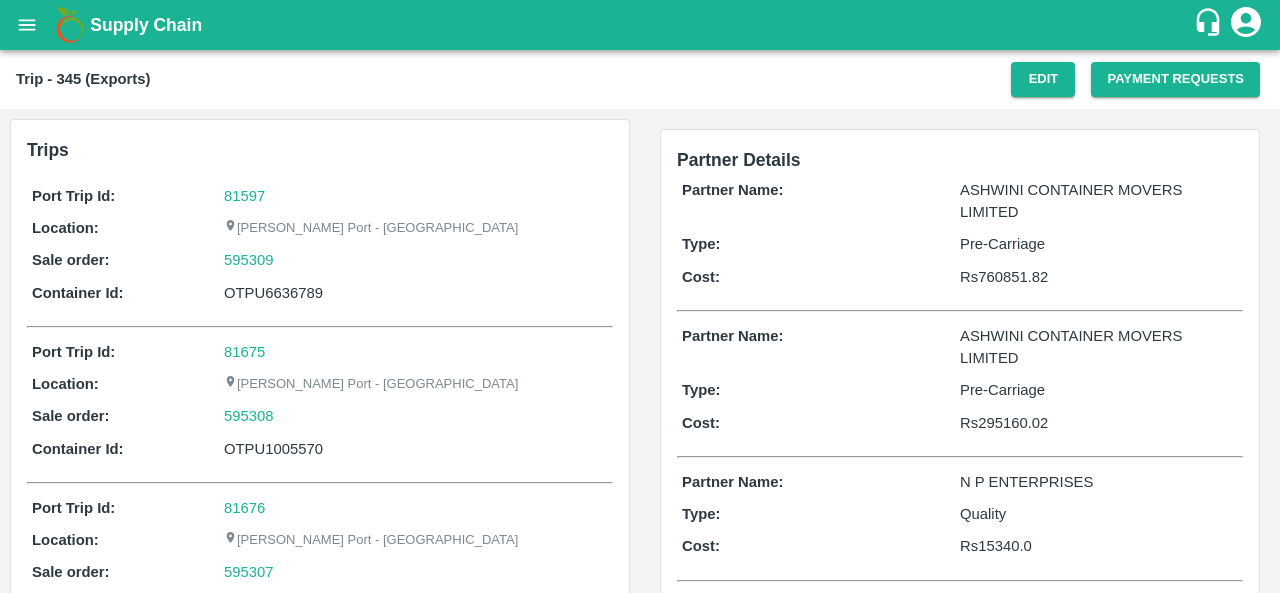 click on "OTPU6636789" at bounding box center [416, 293] 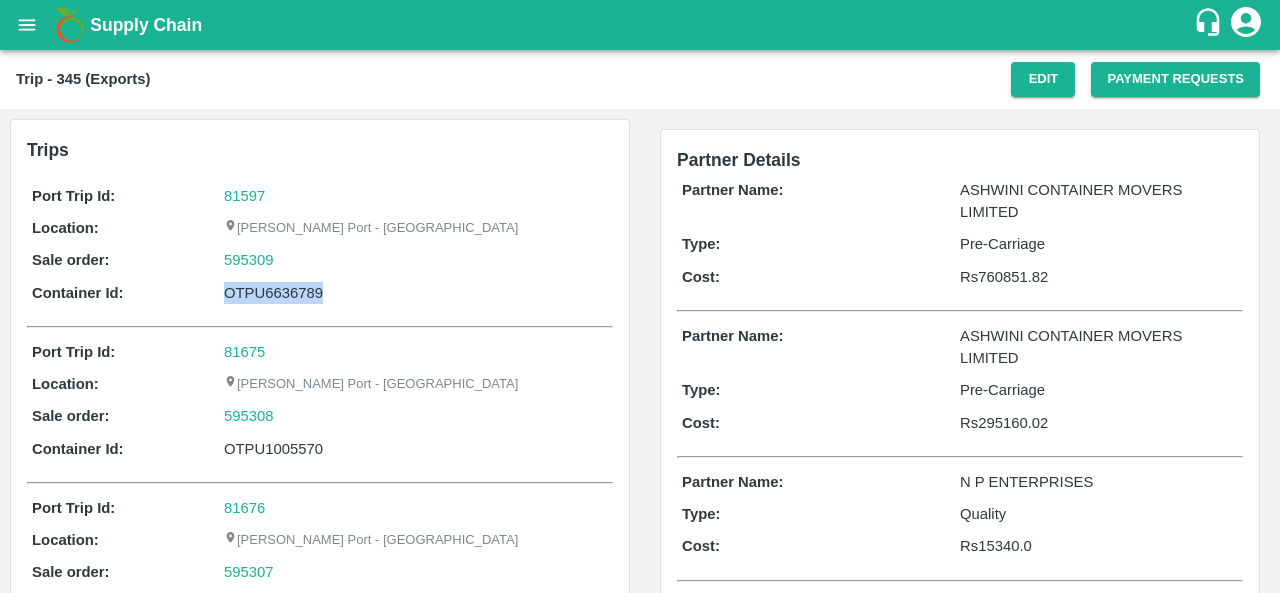 click on "OTPU6636789" at bounding box center [416, 293] 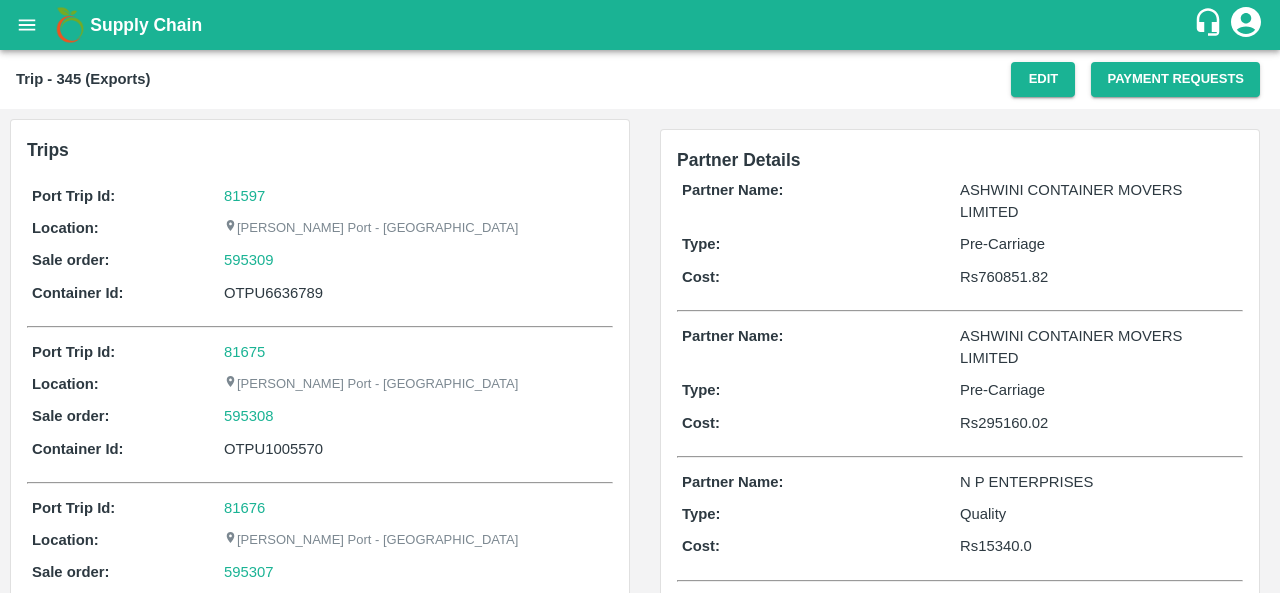 click on "OTPU1005570" at bounding box center (416, 449) 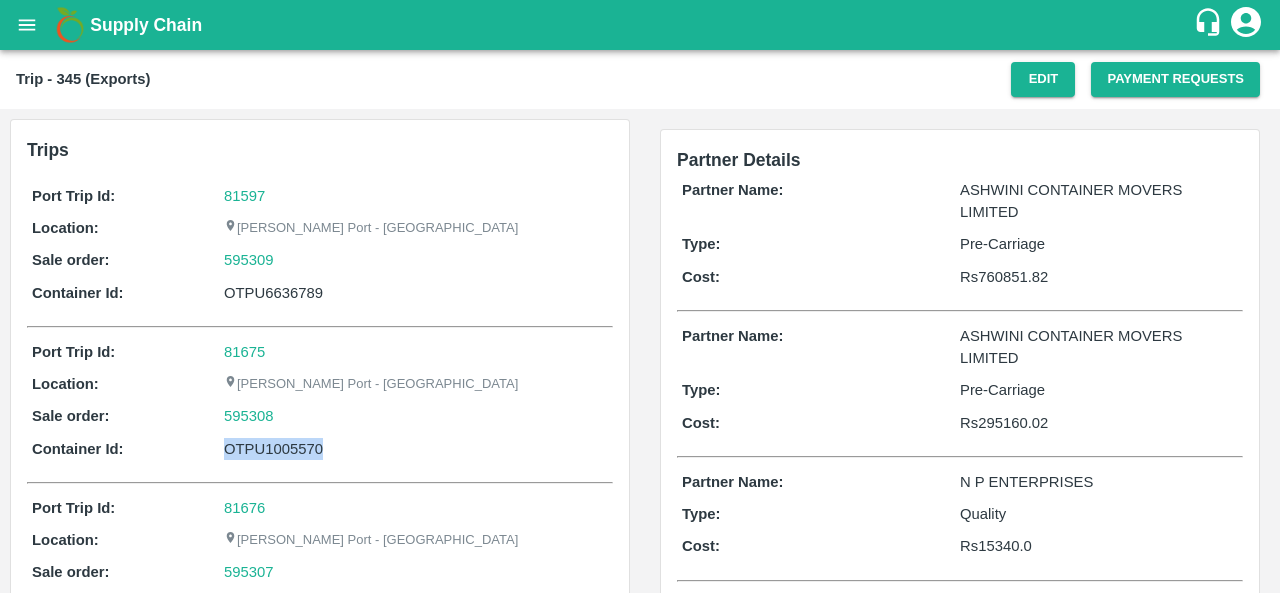 click on "OTPU1005570" at bounding box center (416, 449) 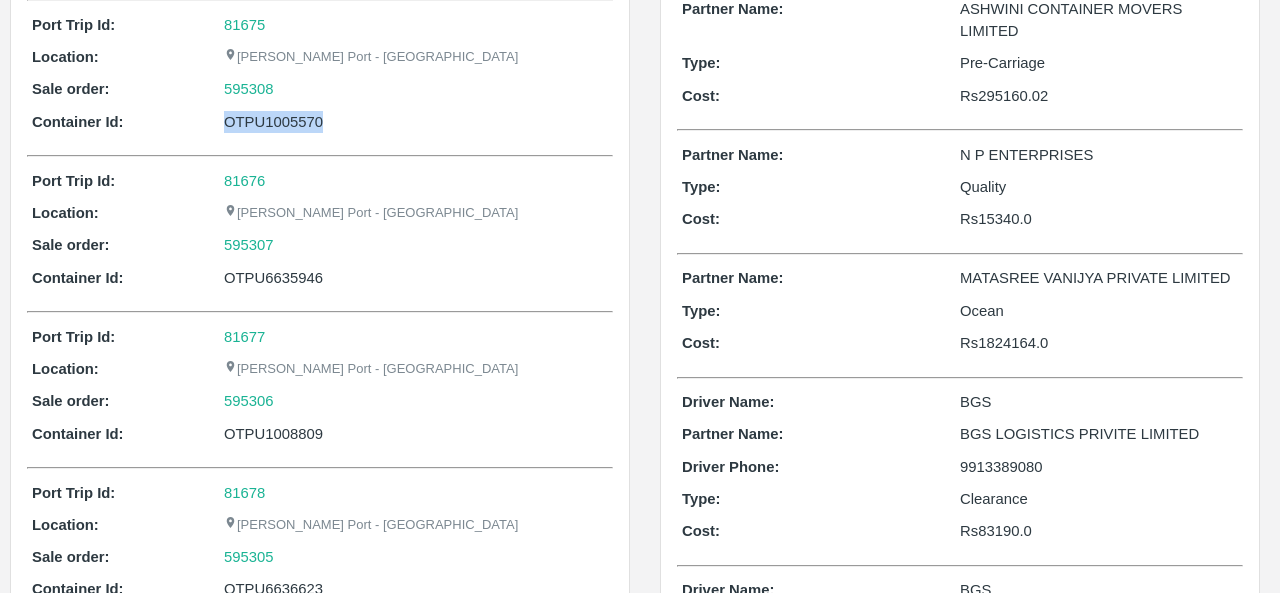 scroll, scrollTop: 329, scrollLeft: 0, axis: vertical 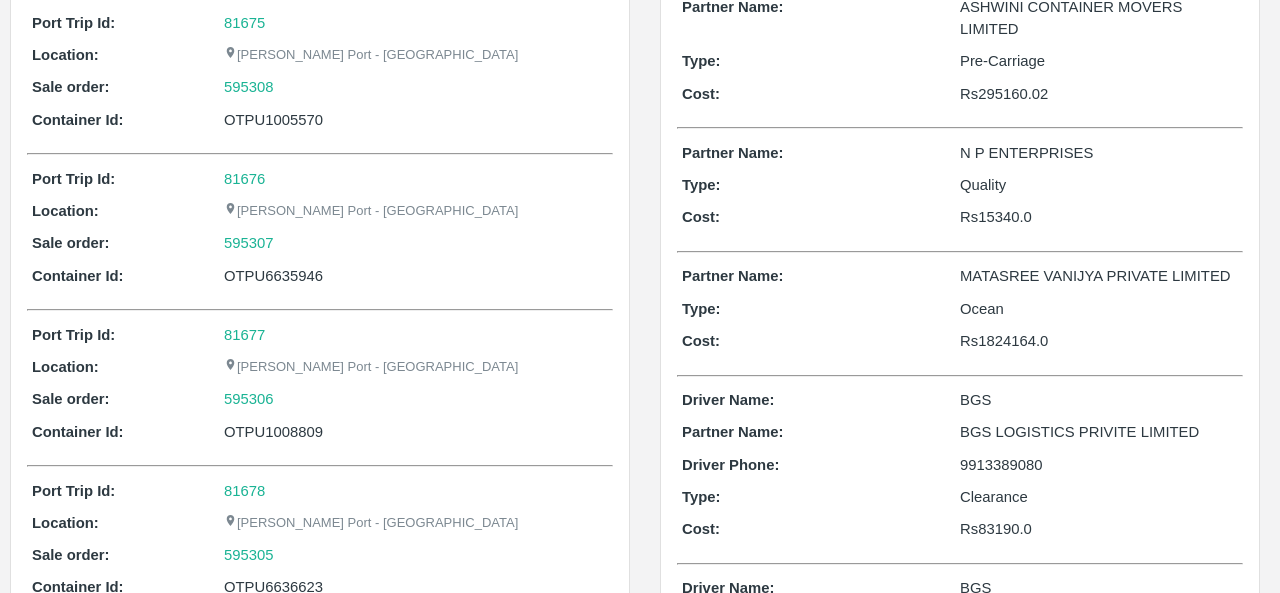 click on "OTPU6635946" at bounding box center (416, 276) 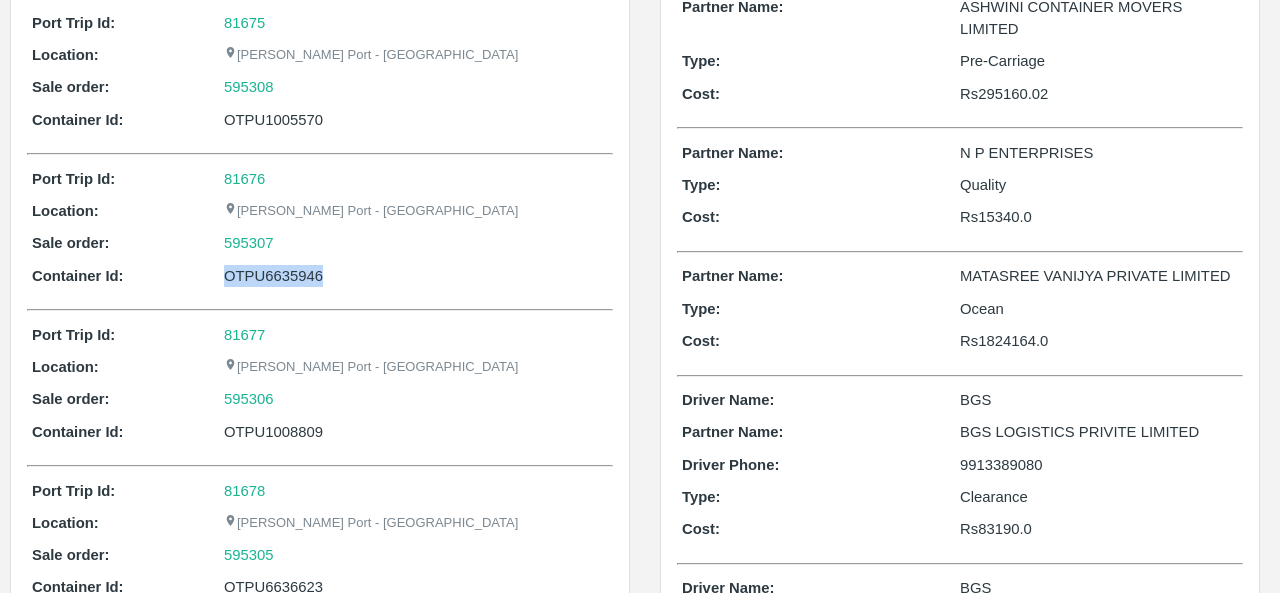 click on "OTPU6635946" at bounding box center (416, 276) 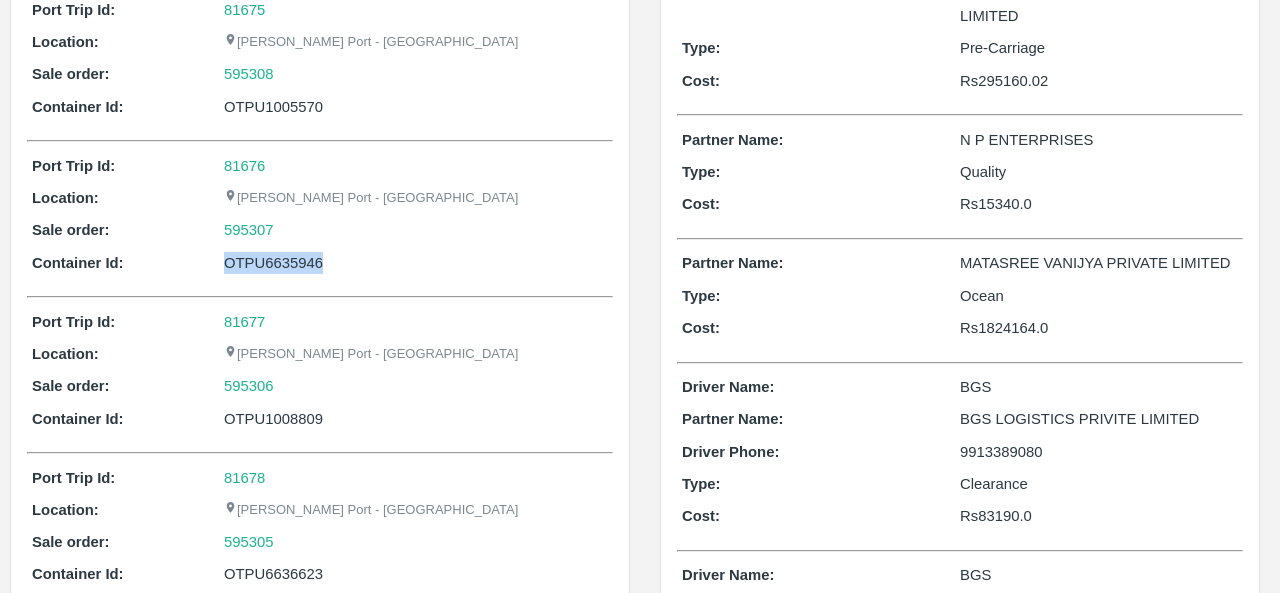 scroll, scrollTop: 347, scrollLeft: 0, axis: vertical 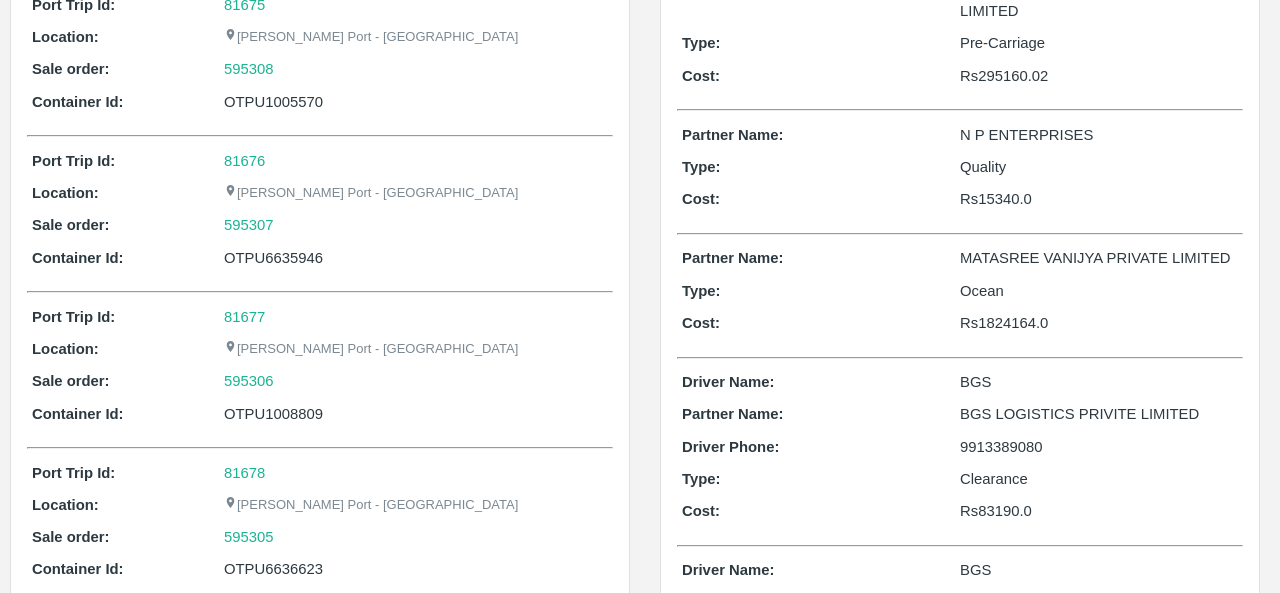 click on "OTPU1008809" at bounding box center (416, 414) 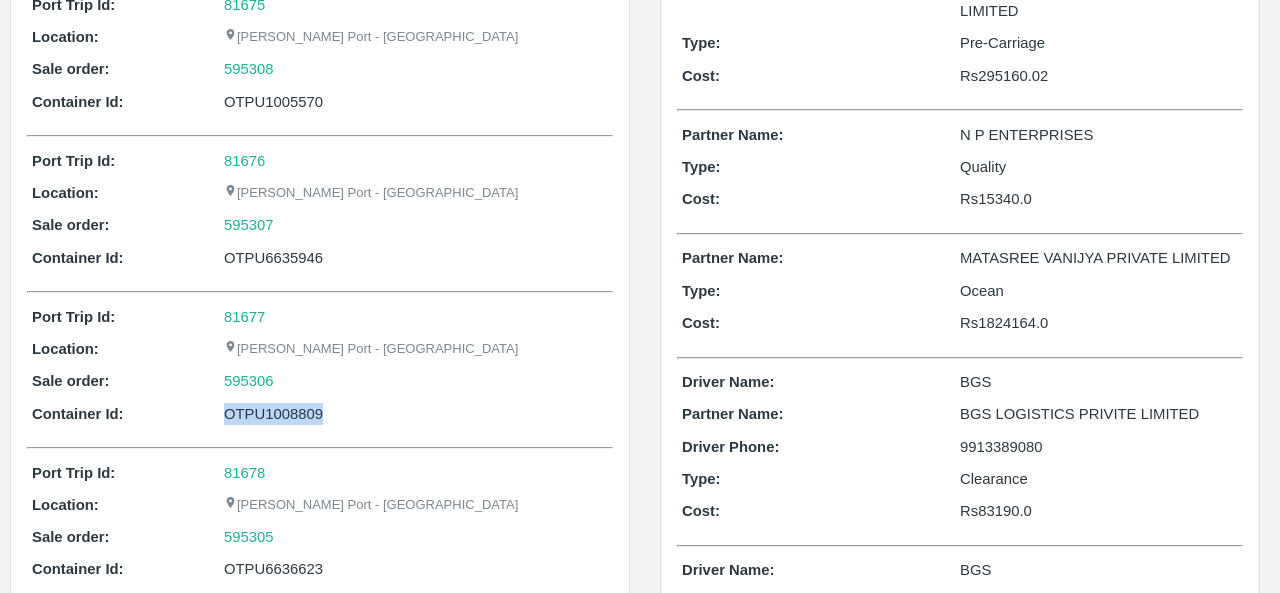 click on "OTPU1008809" at bounding box center (416, 414) 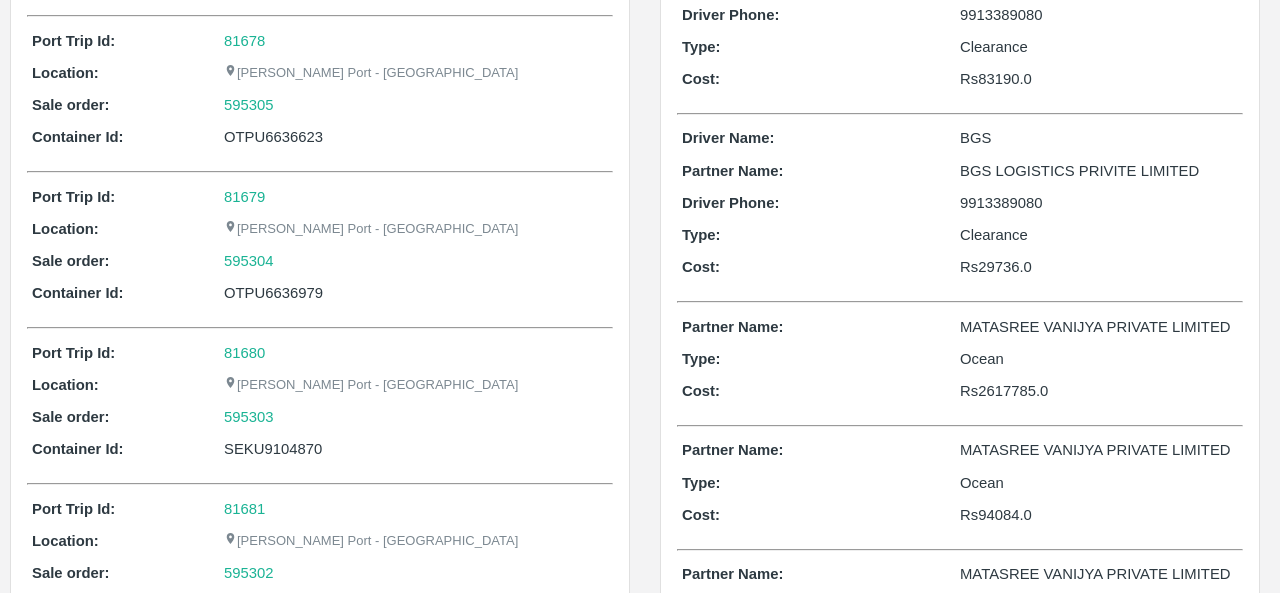 scroll, scrollTop: 1081, scrollLeft: 0, axis: vertical 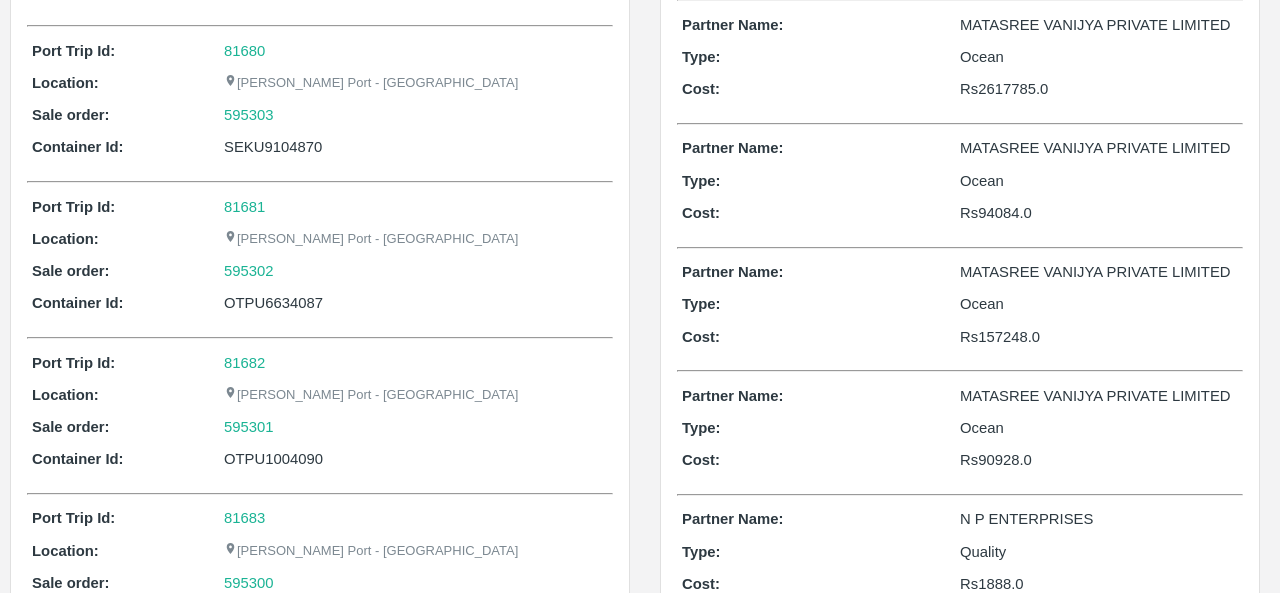 click on "OTPU6634087" at bounding box center [416, 303] 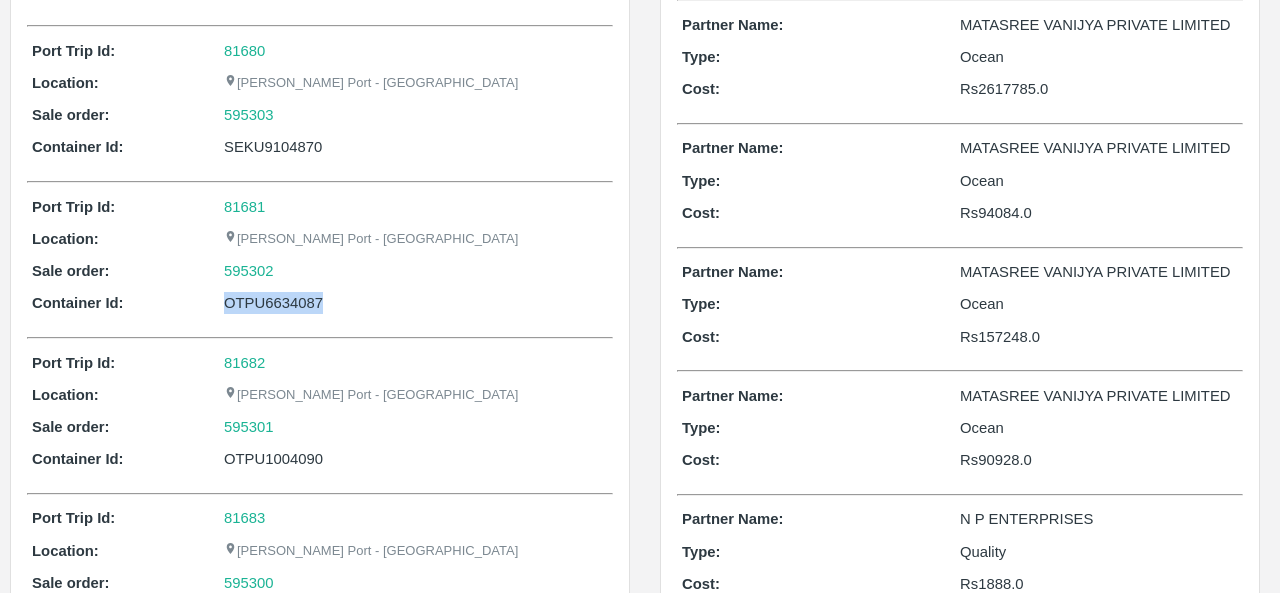 click on "OTPU6634087" at bounding box center (416, 303) 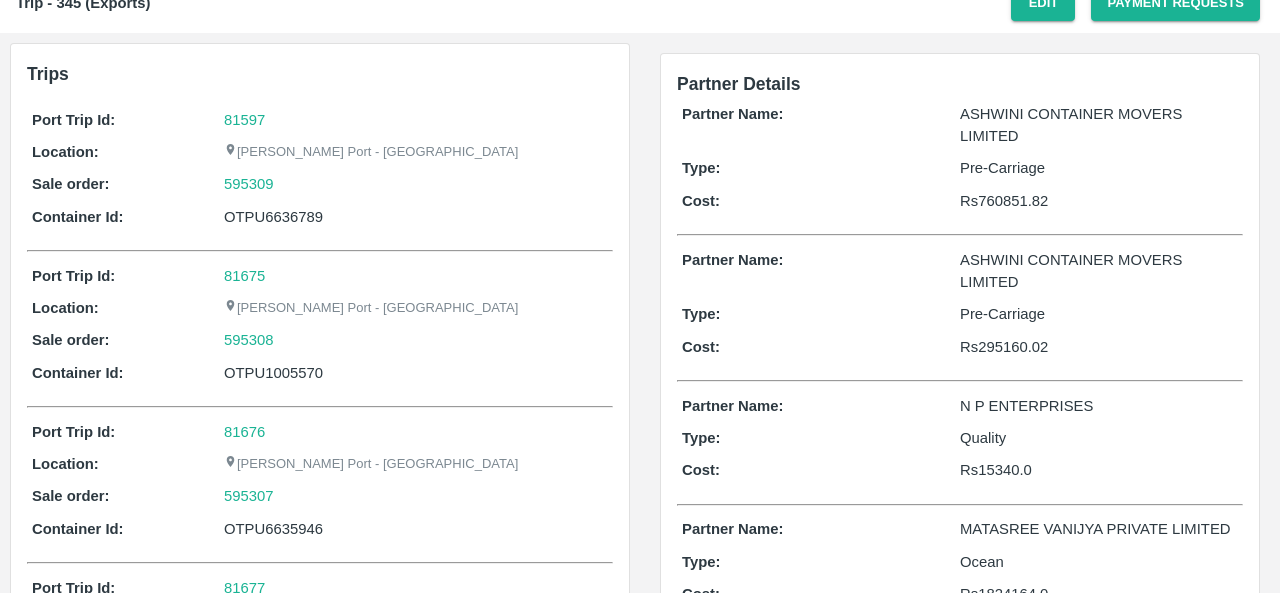 scroll, scrollTop: 0, scrollLeft: 0, axis: both 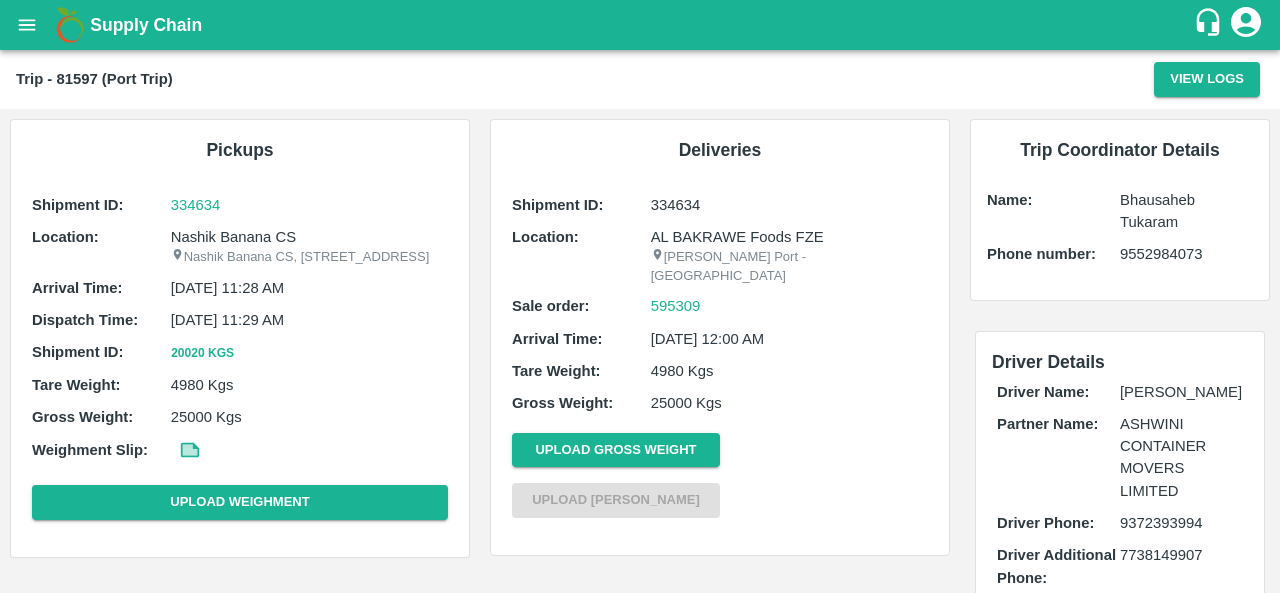 click on "Nashik Banana CS" at bounding box center (309, 237) 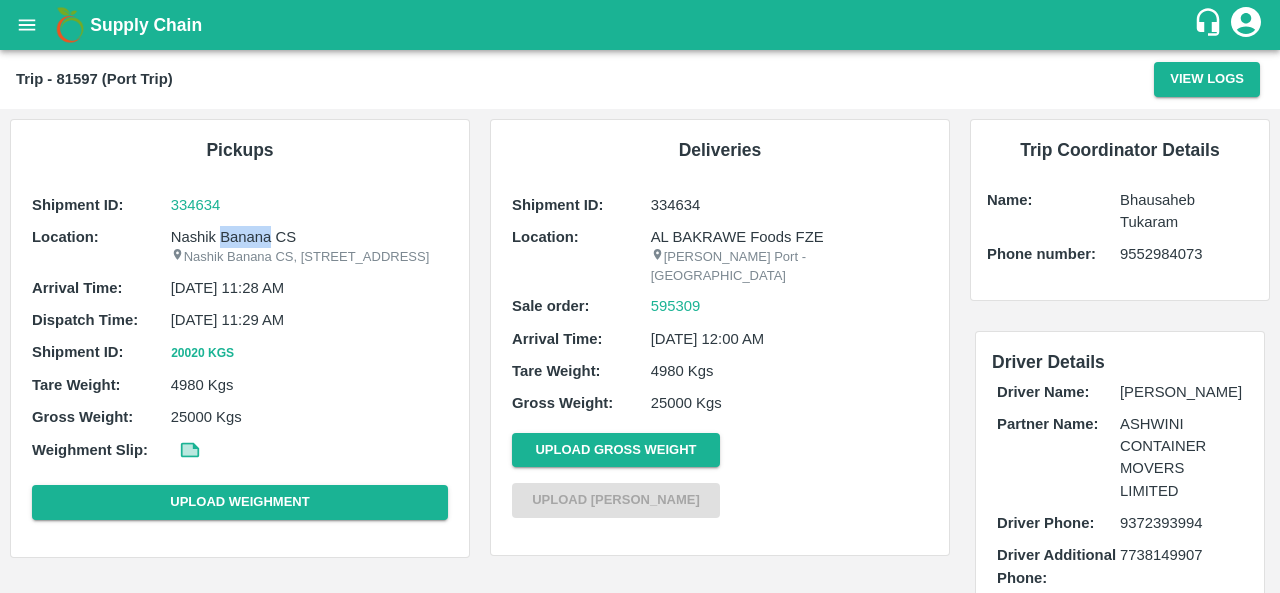 click on "Nashik Banana CS" at bounding box center (309, 237) 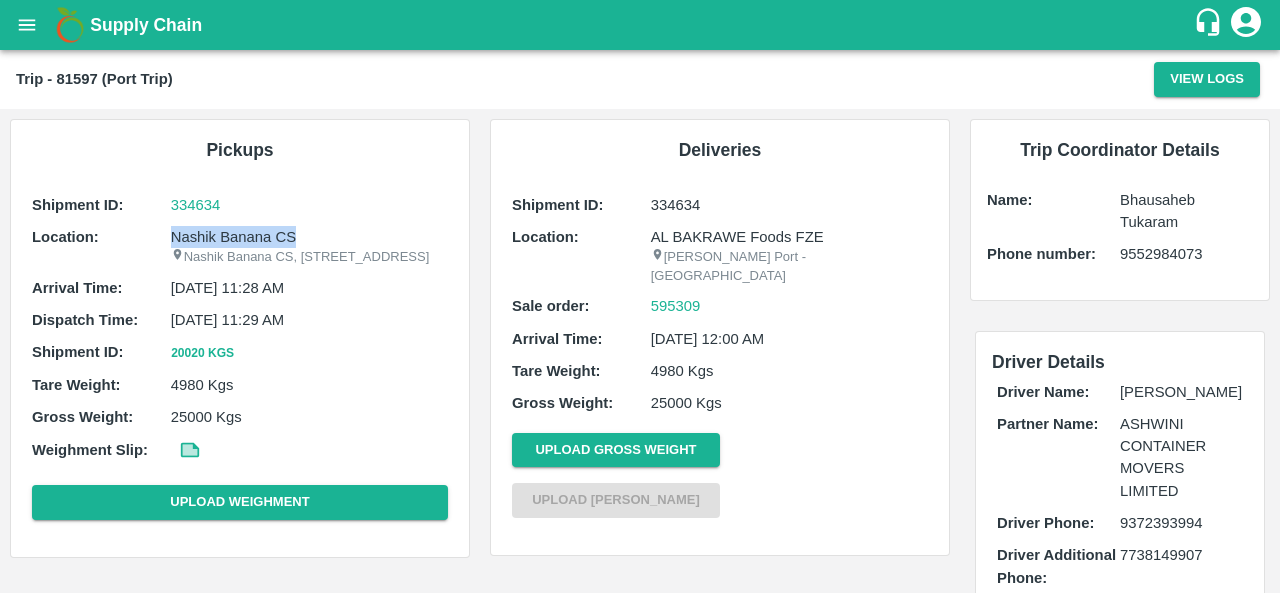 copy on "Nashik Banana CS" 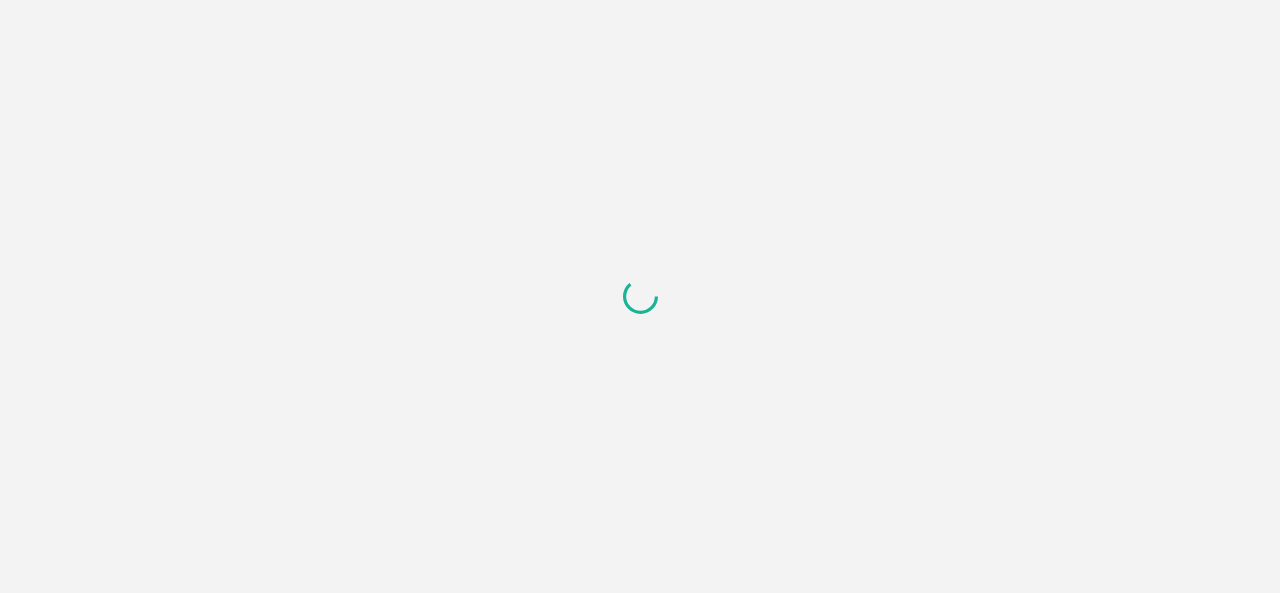 scroll, scrollTop: 0, scrollLeft: 0, axis: both 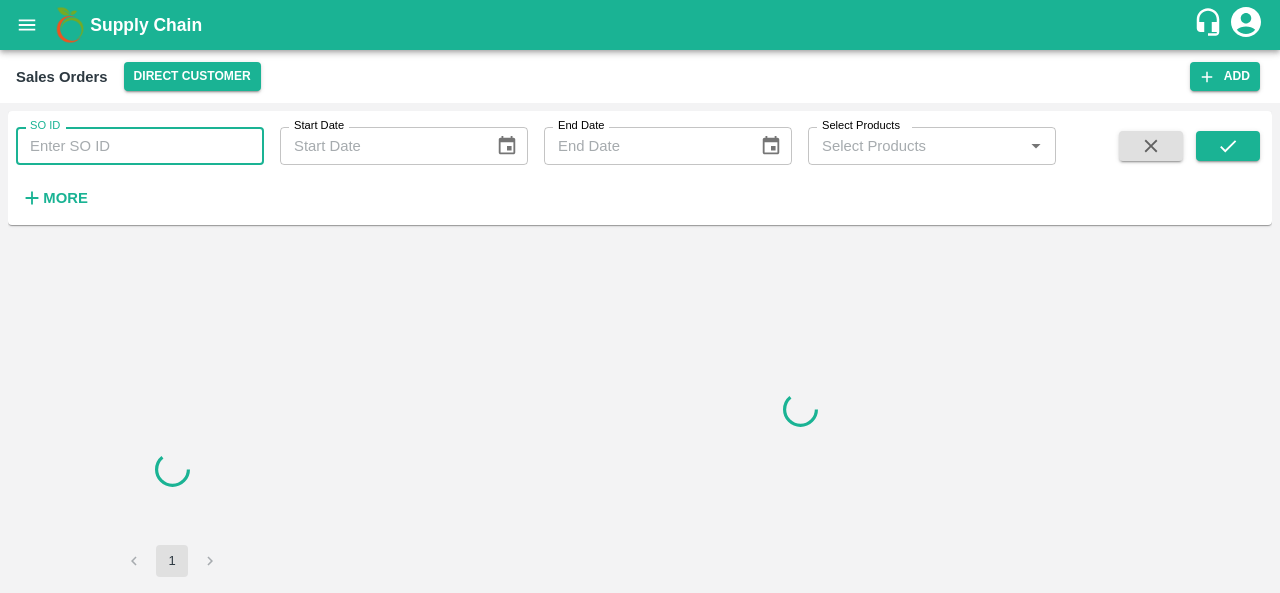 click on "SO ID" at bounding box center (140, 146) 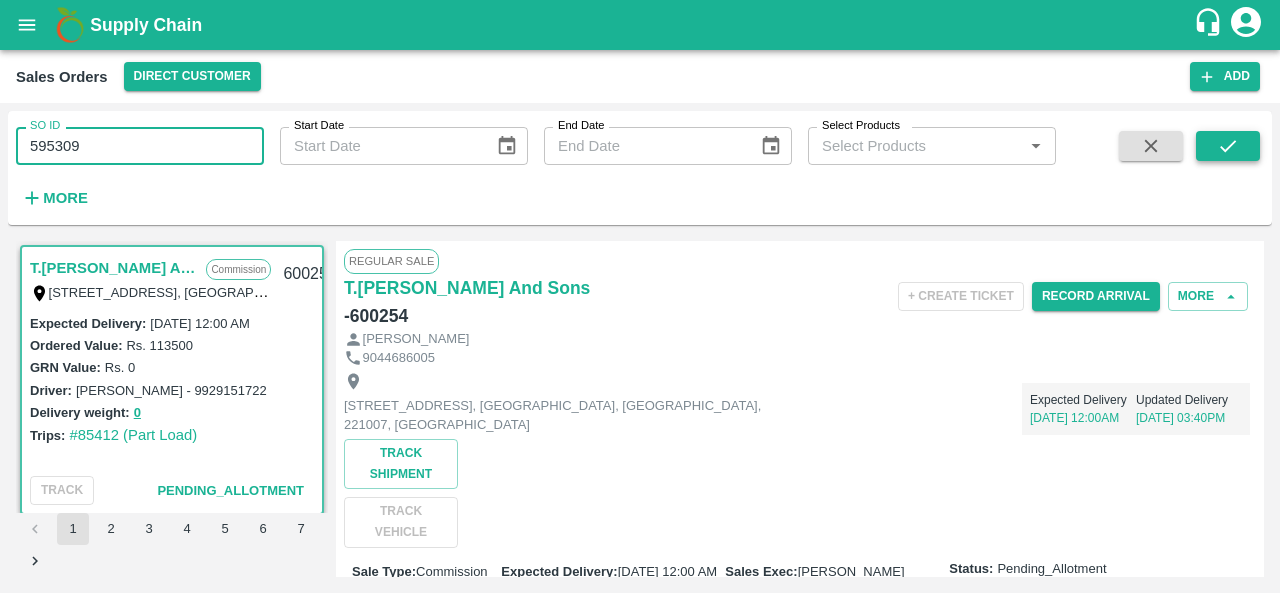 type on "595309" 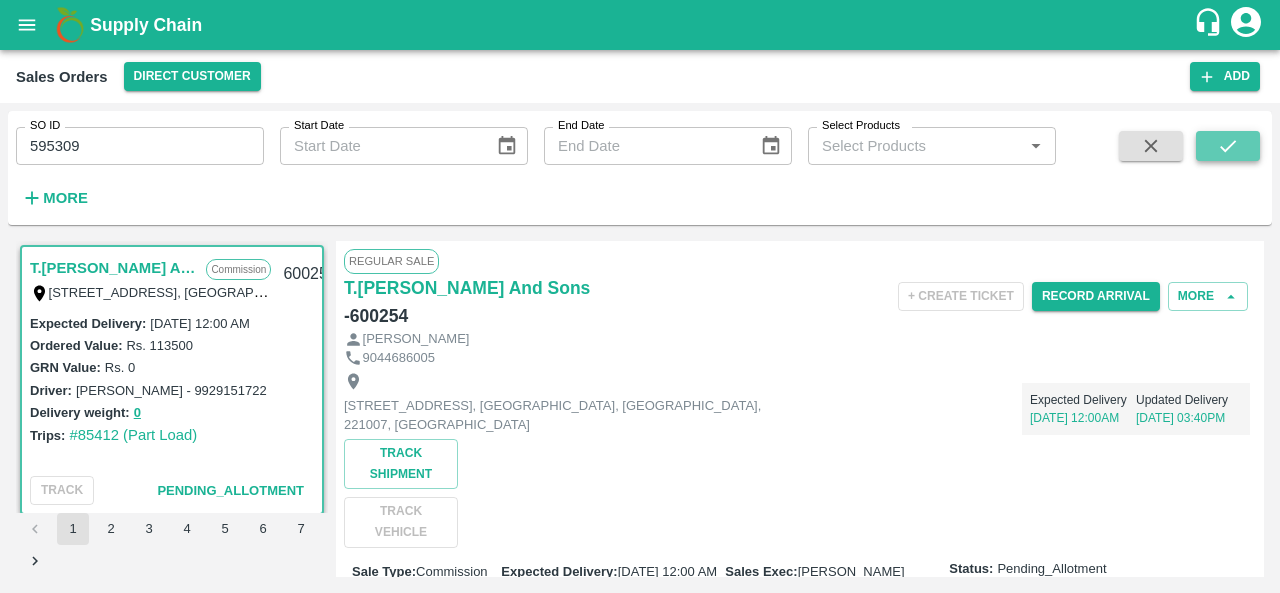 click 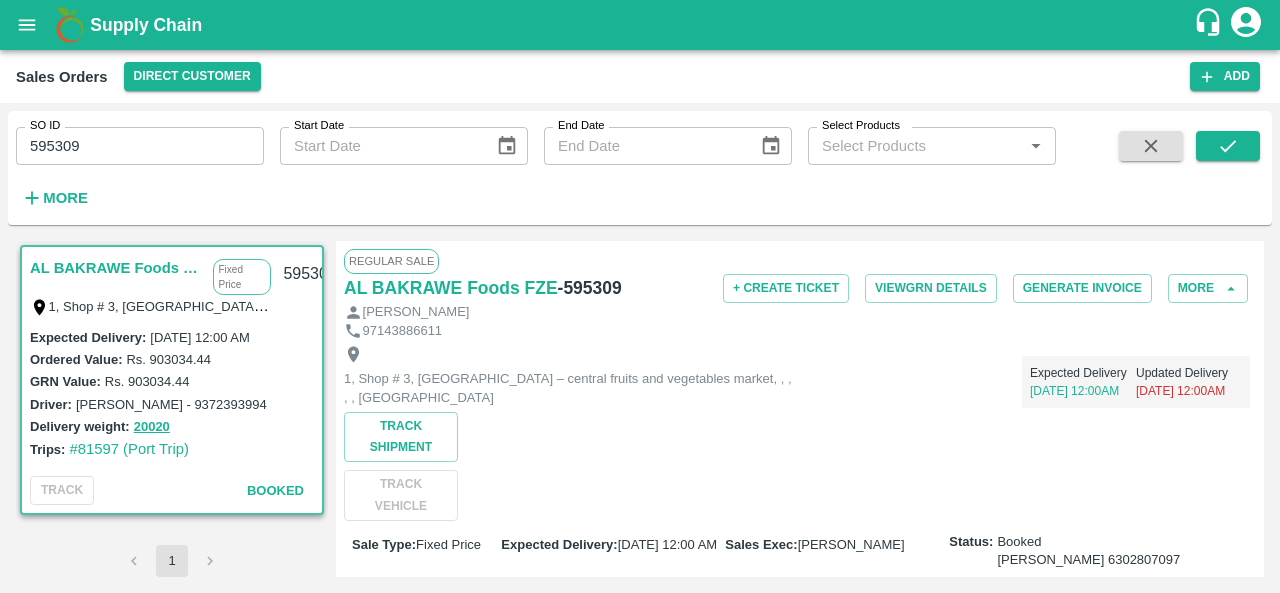 drag, startPoint x: 1234, startPoint y: 141, endPoint x: 898, endPoint y: 263, distance: 357.4633 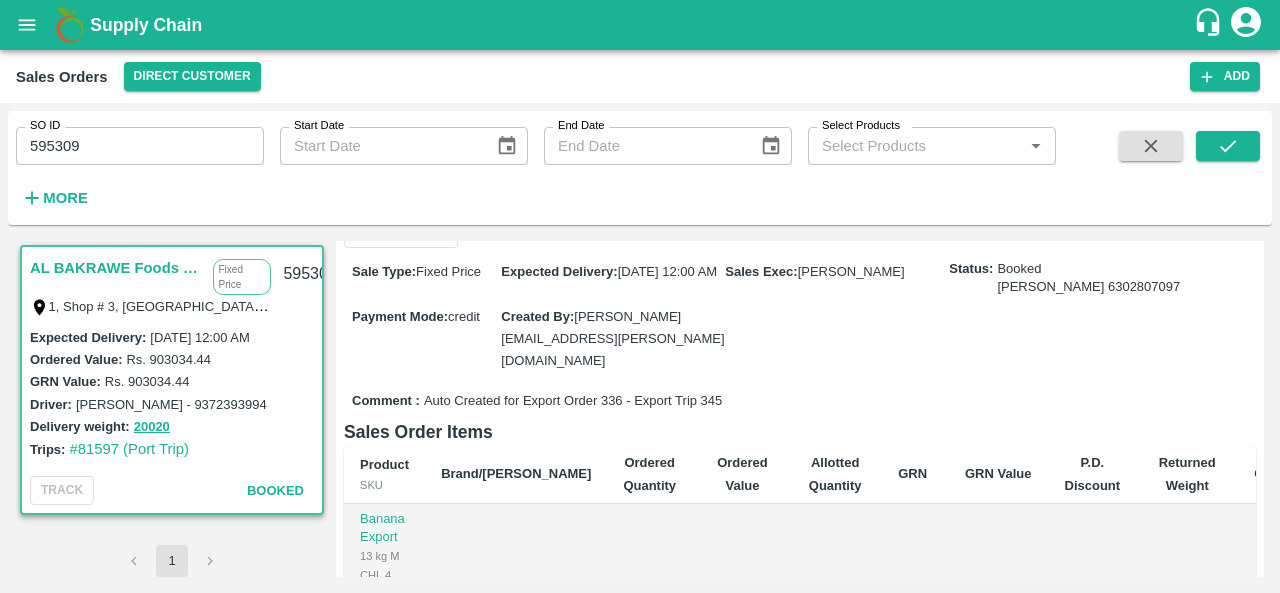 scroll, scrollTop: 510, scrollLeft: 0, axis: vertical 